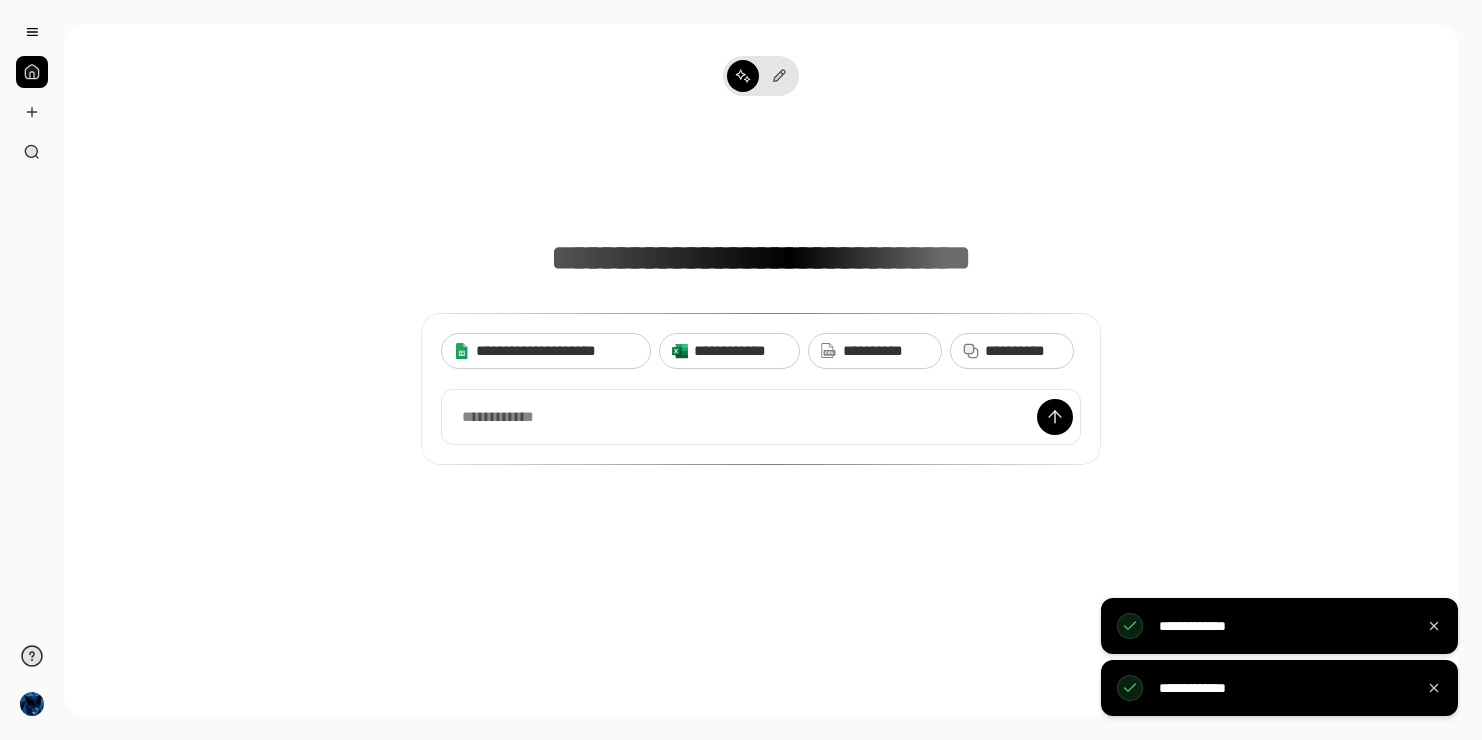 scroll, scrollTop: 0, scrollLeft: 0, axis: both 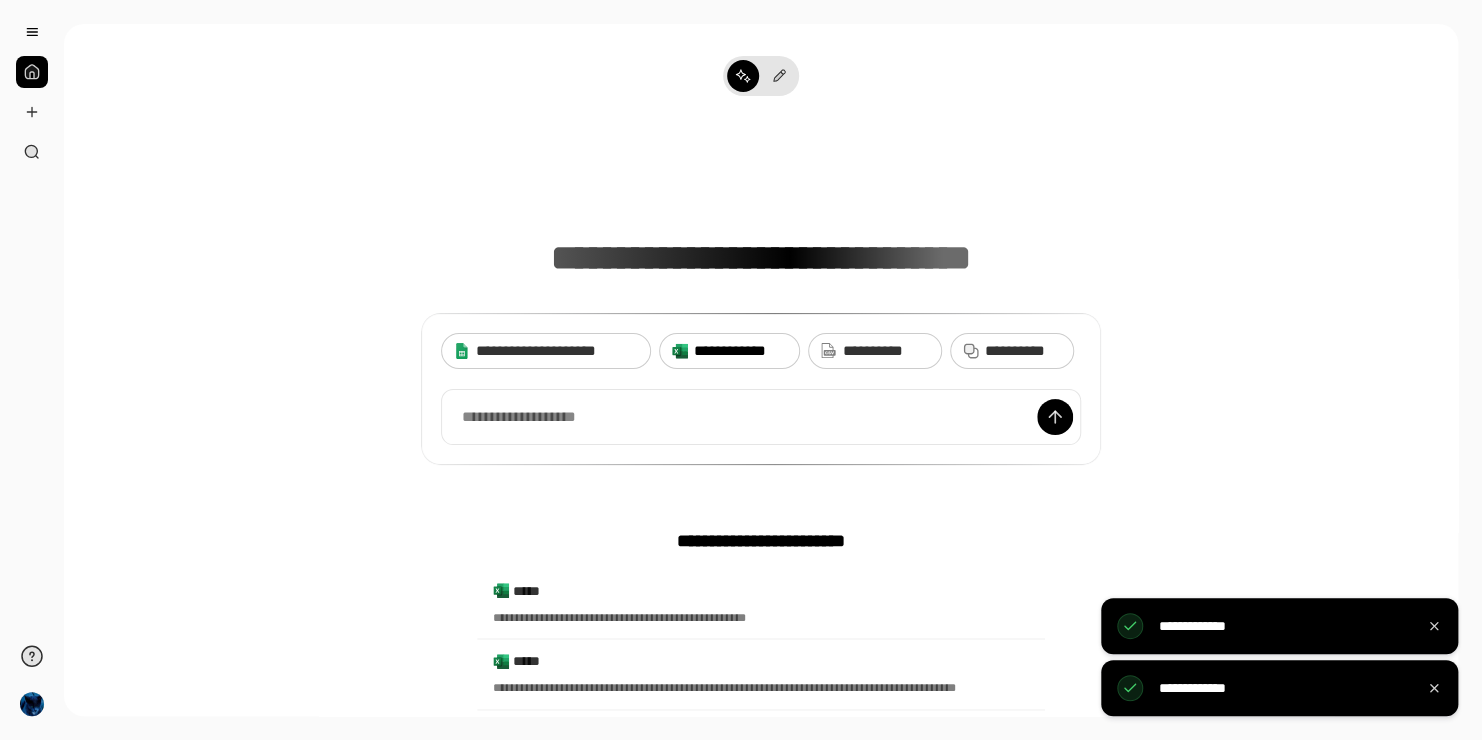 click on "**********" at bounding box center [740, 351] 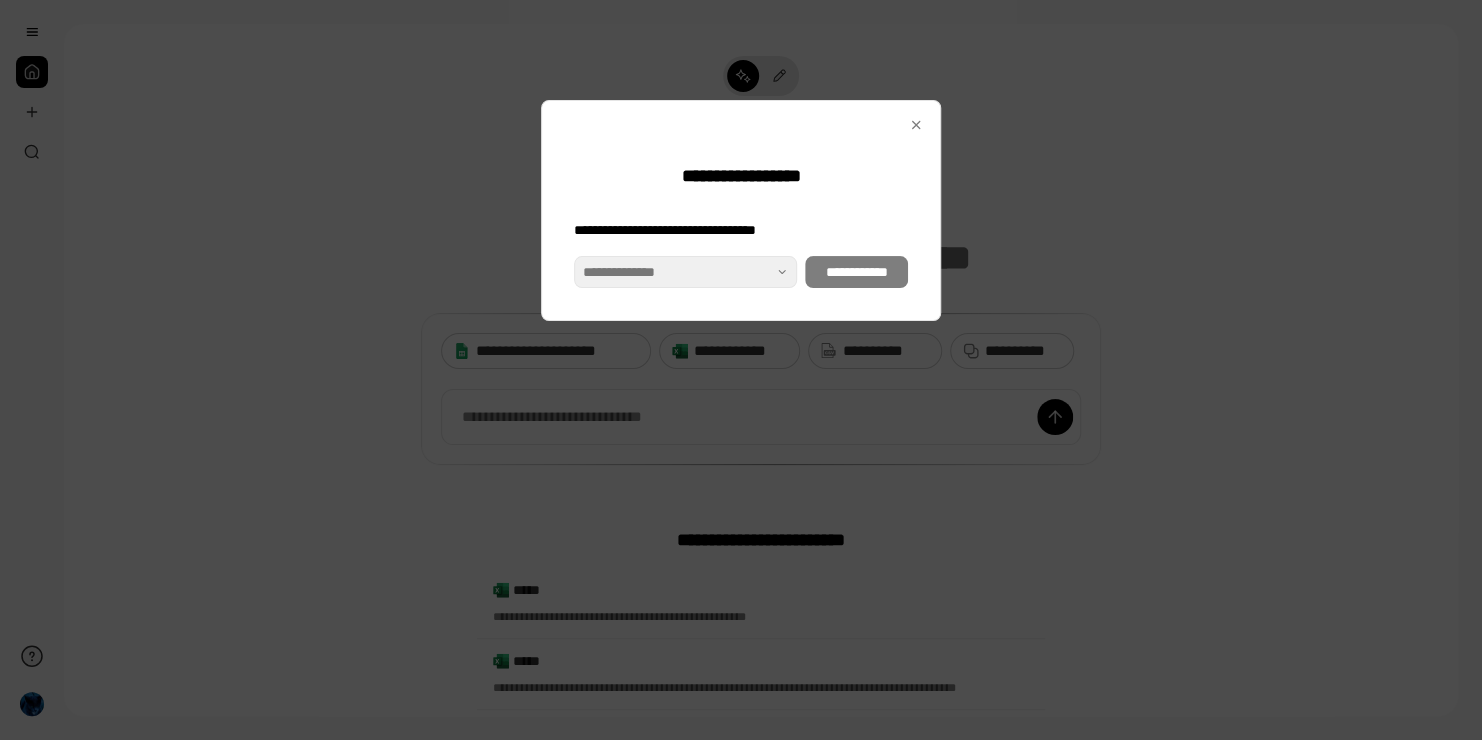 click on "**********" at bounding box center (741, 262) 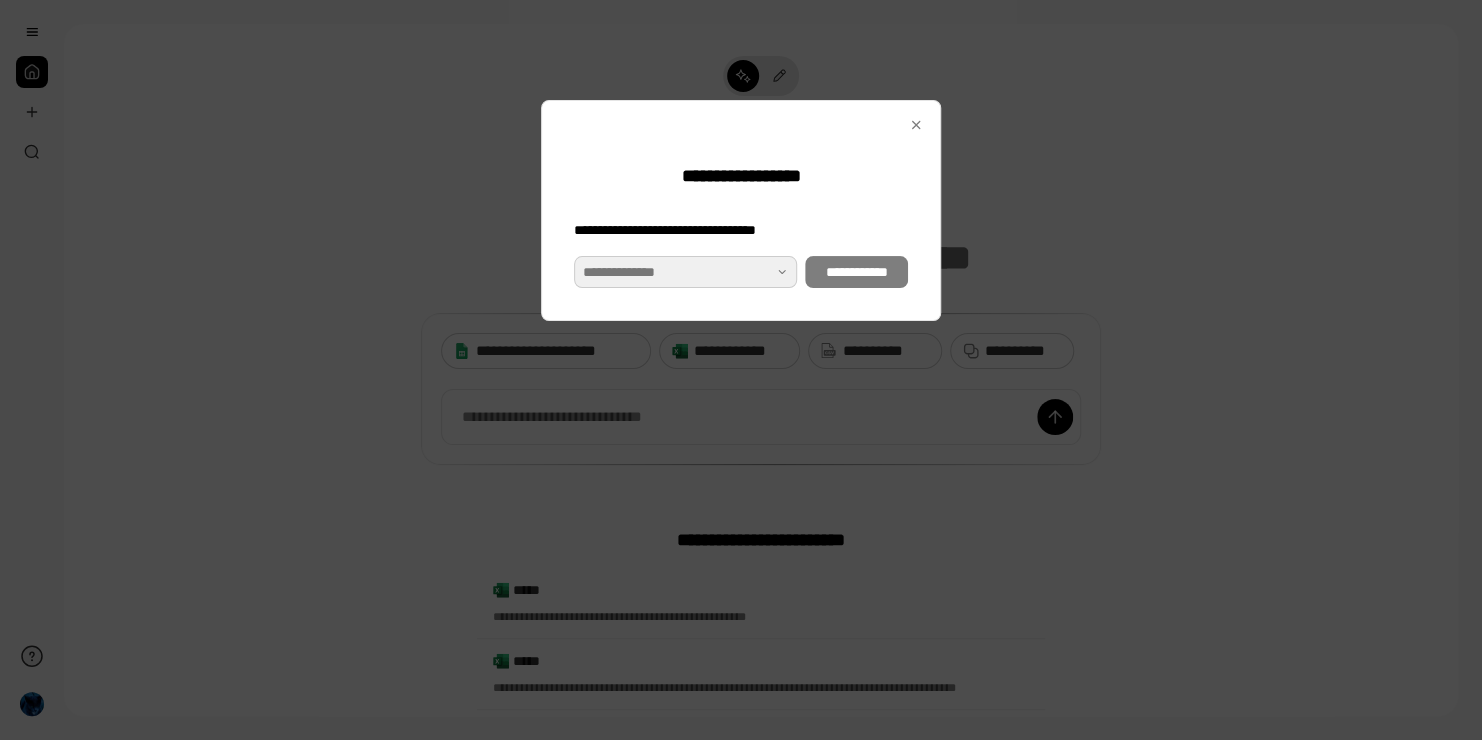 click at bounding box center (685, 272) 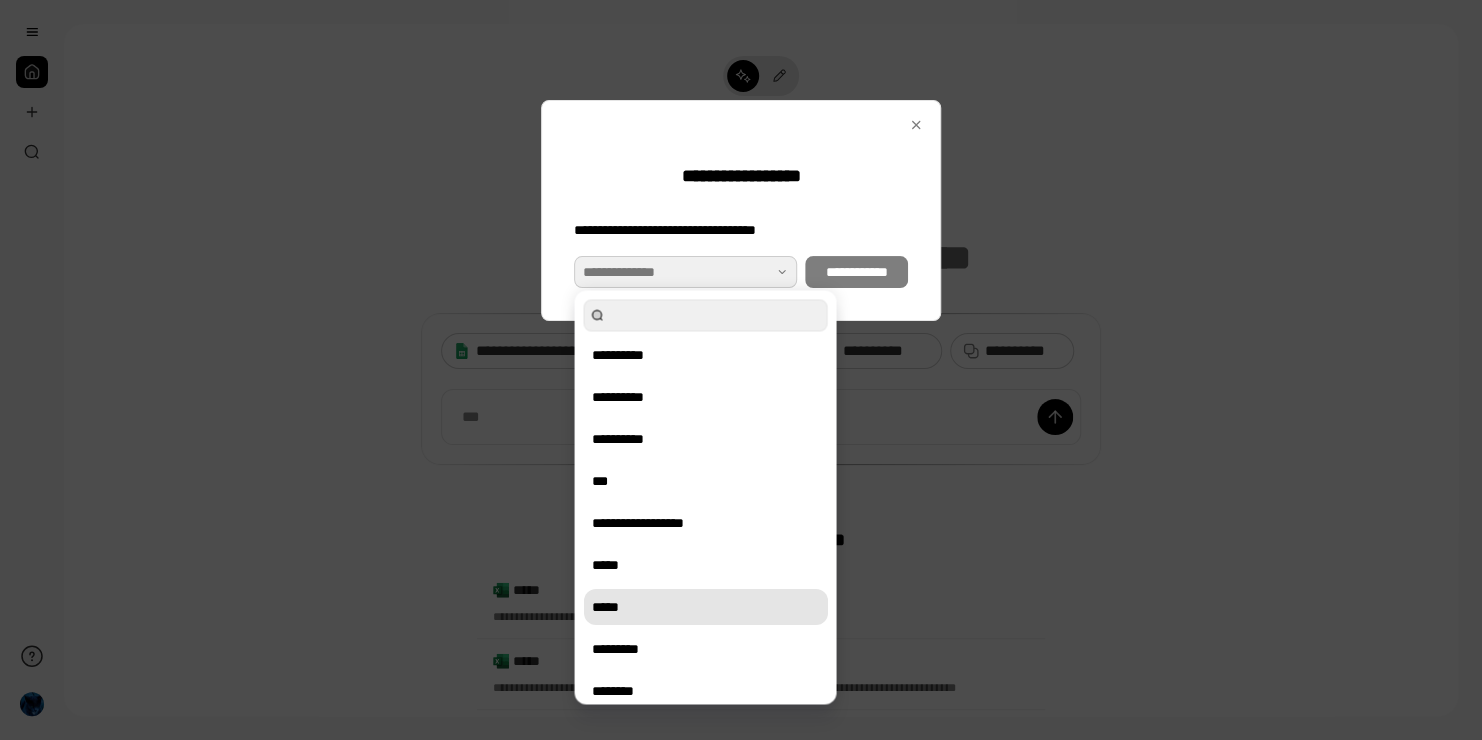 click on "*****" at bounding box center (705, 607) 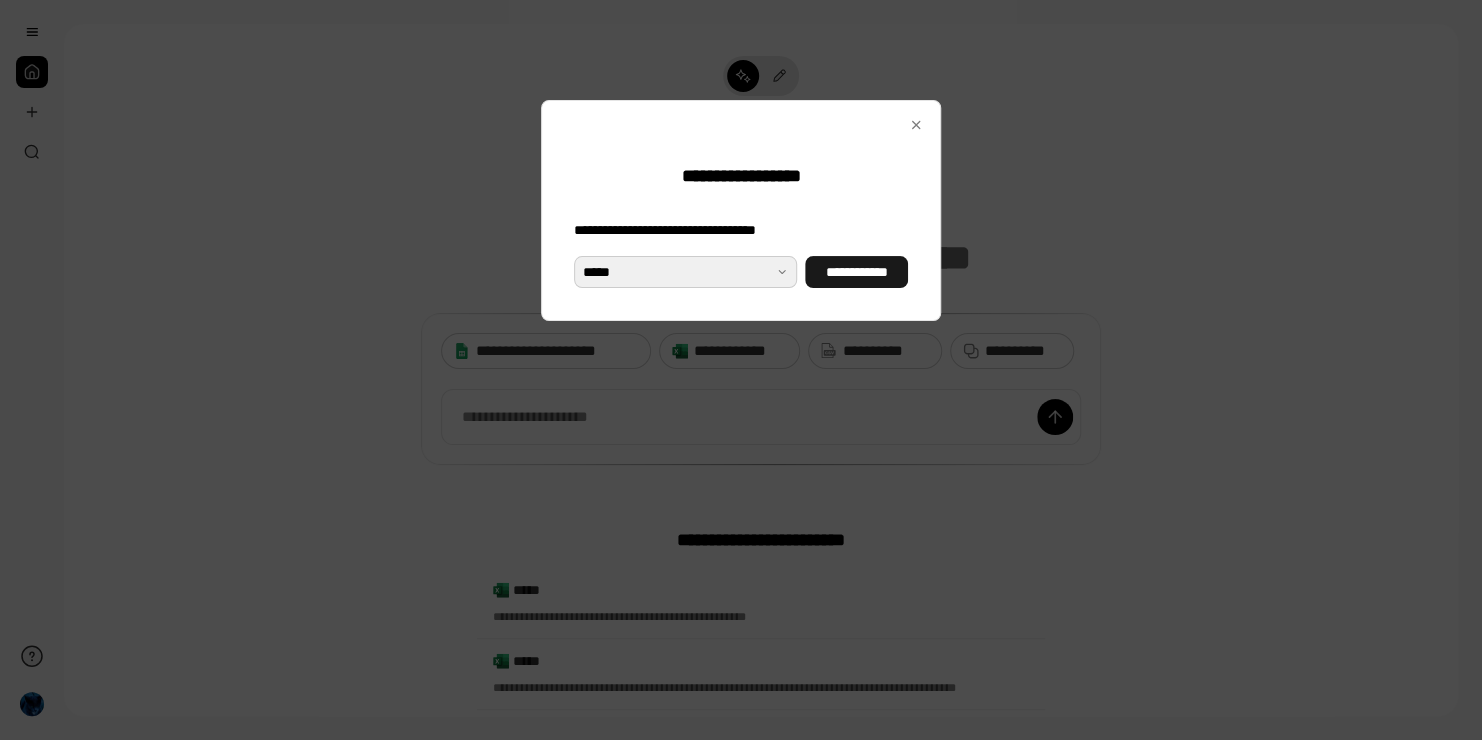 click on "**********" at bounding box center (856, 272) 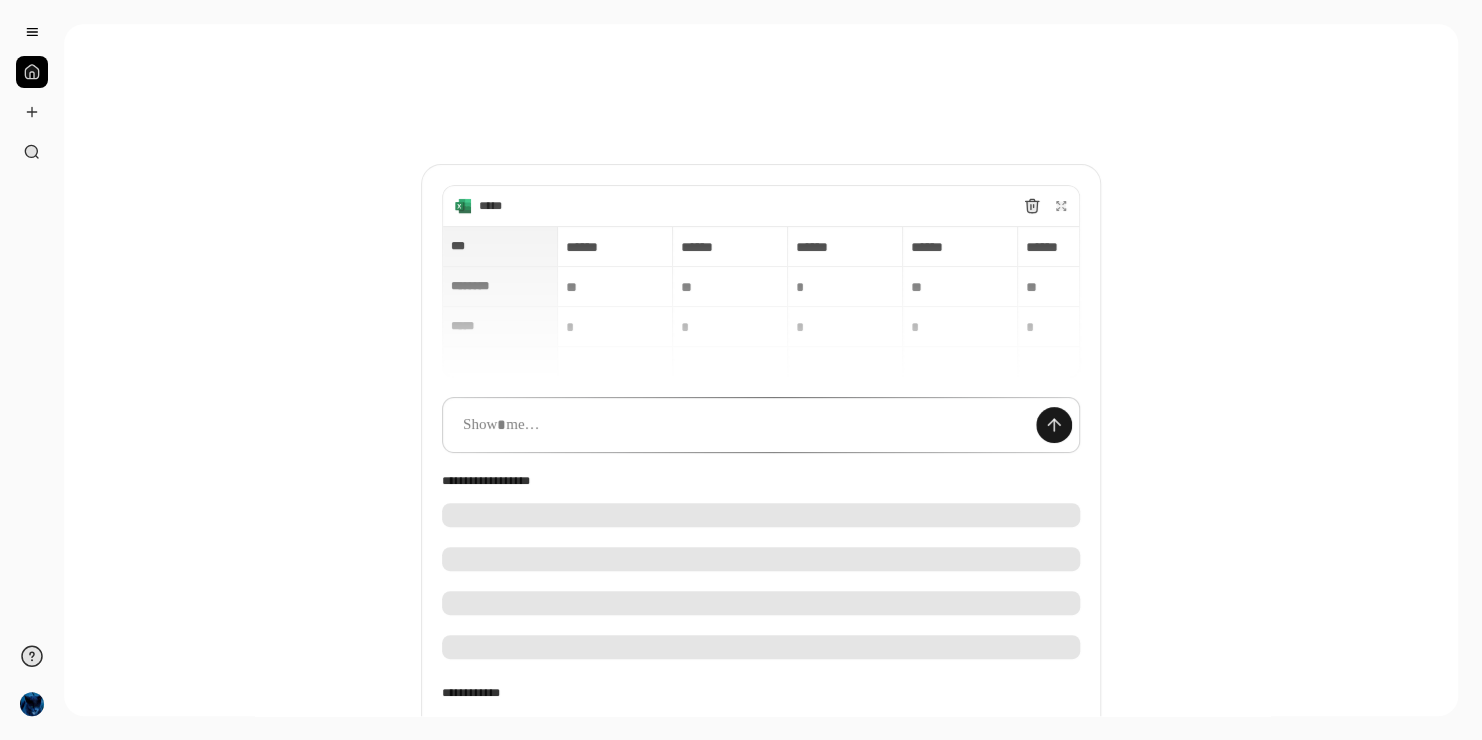 click at bounding box center (1054, 425) 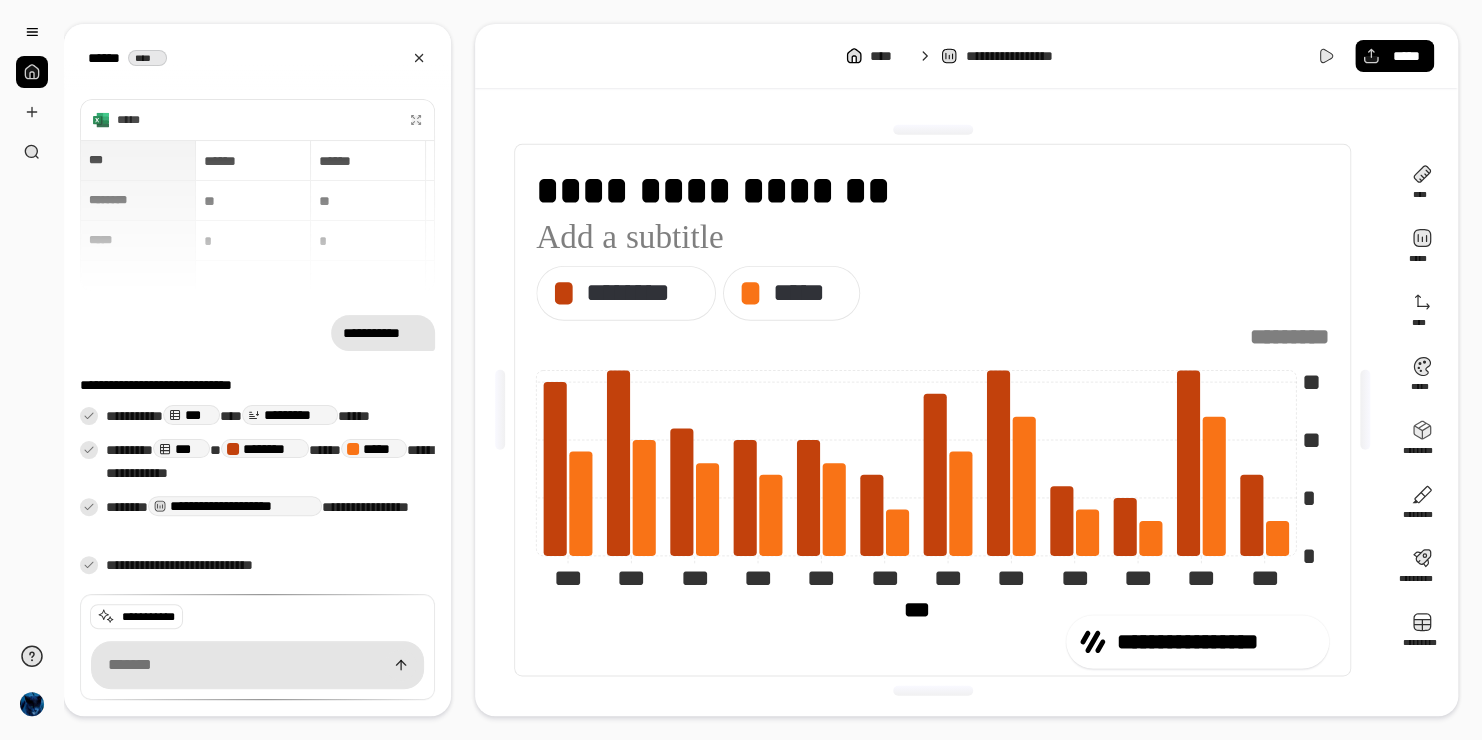 click 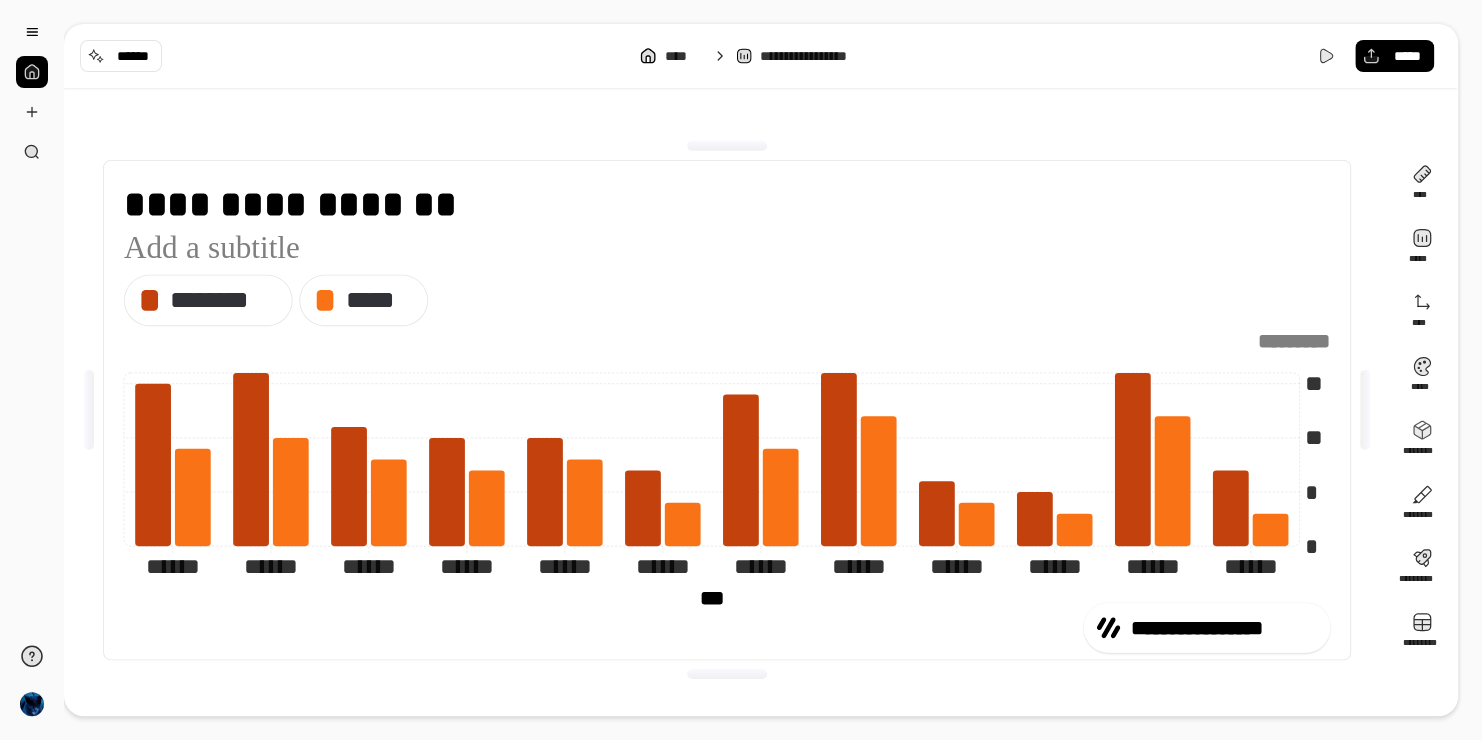 click on "**********" at bounding box center (741, 370) 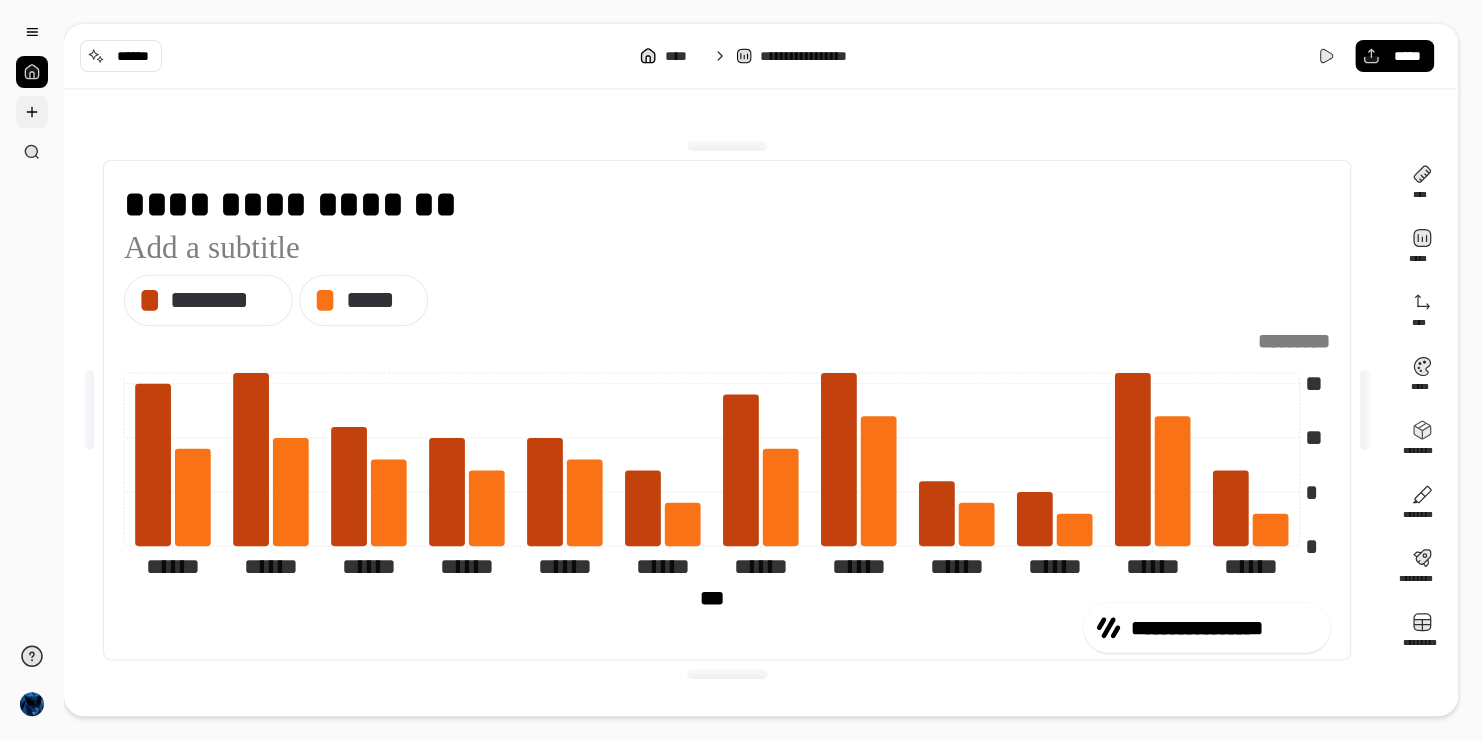 click at bounding box center (32, 112) 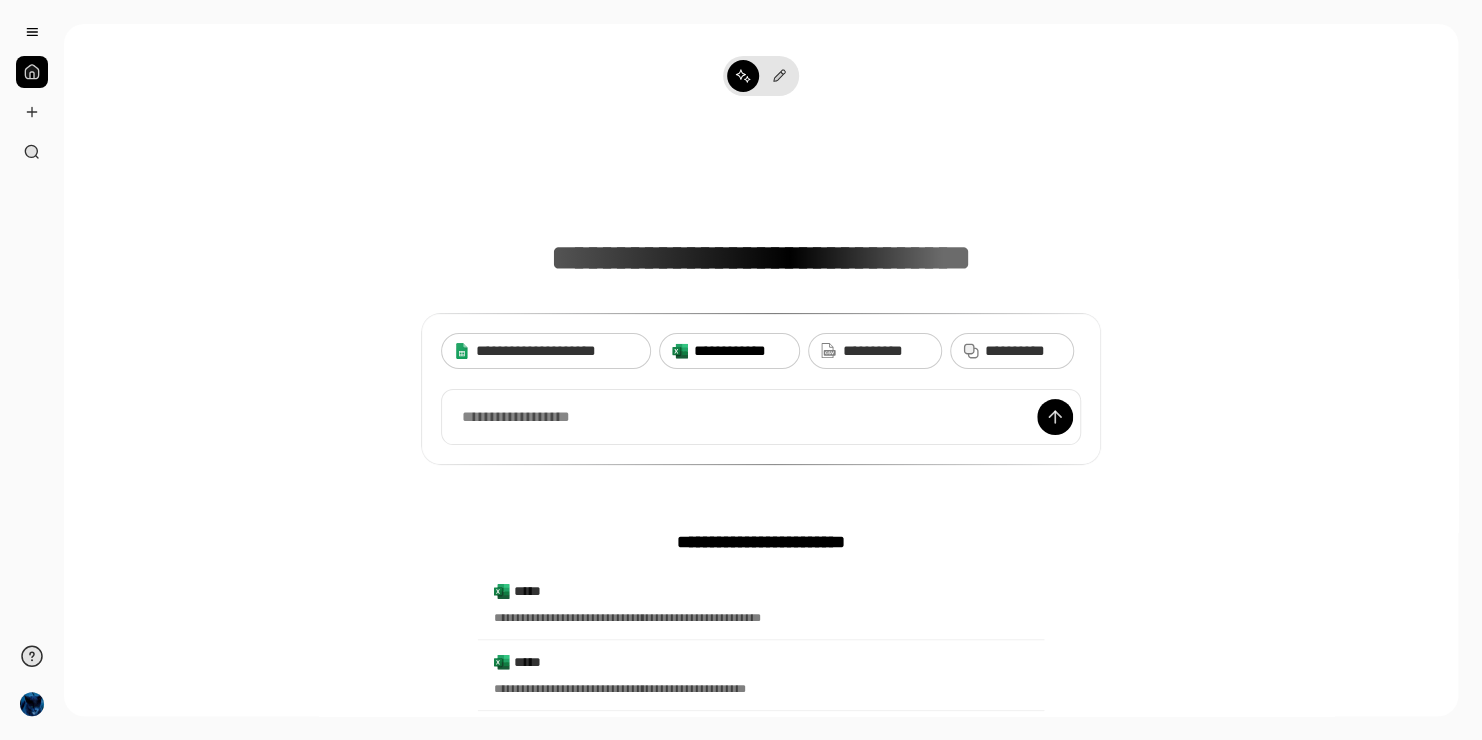 click on "**********" at bounding box center (729, 351) 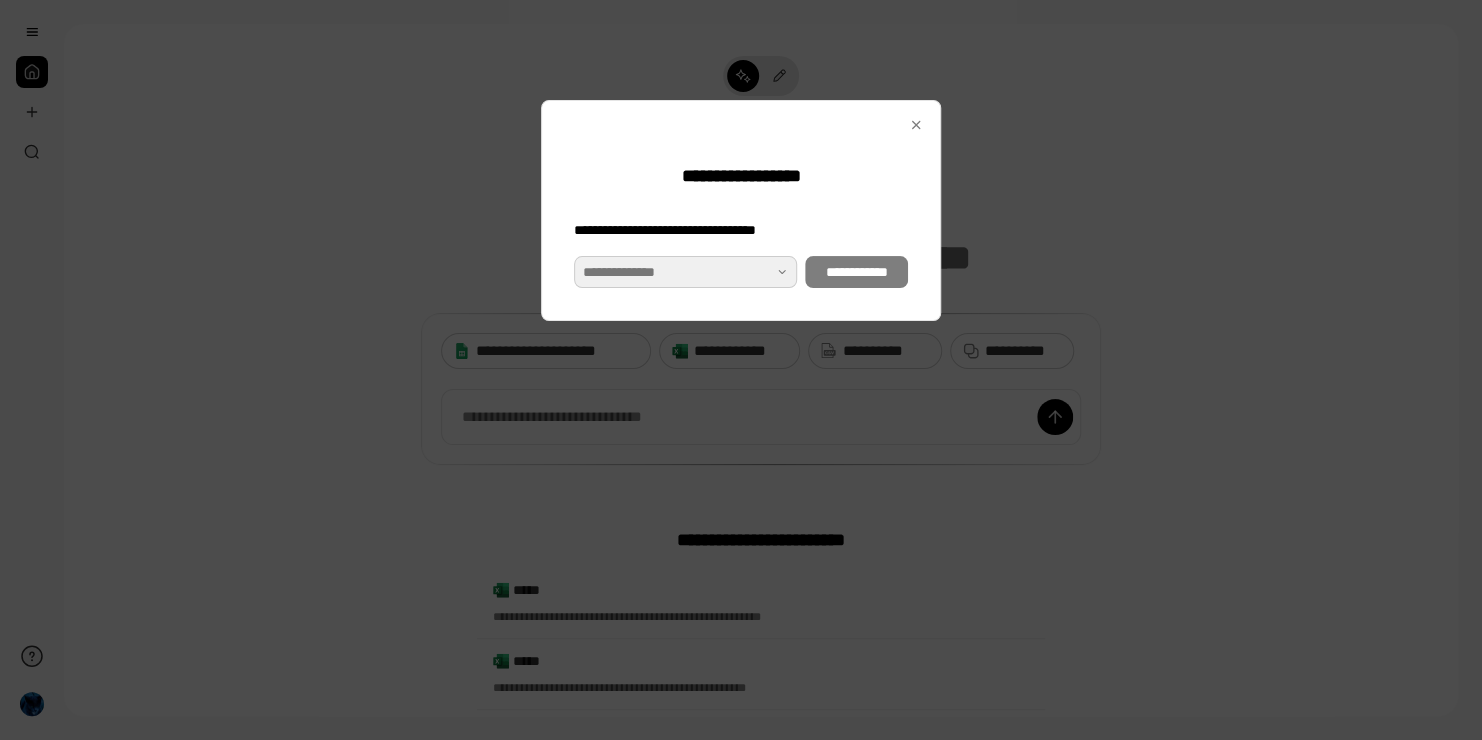 click at bounding box center [685, 272] 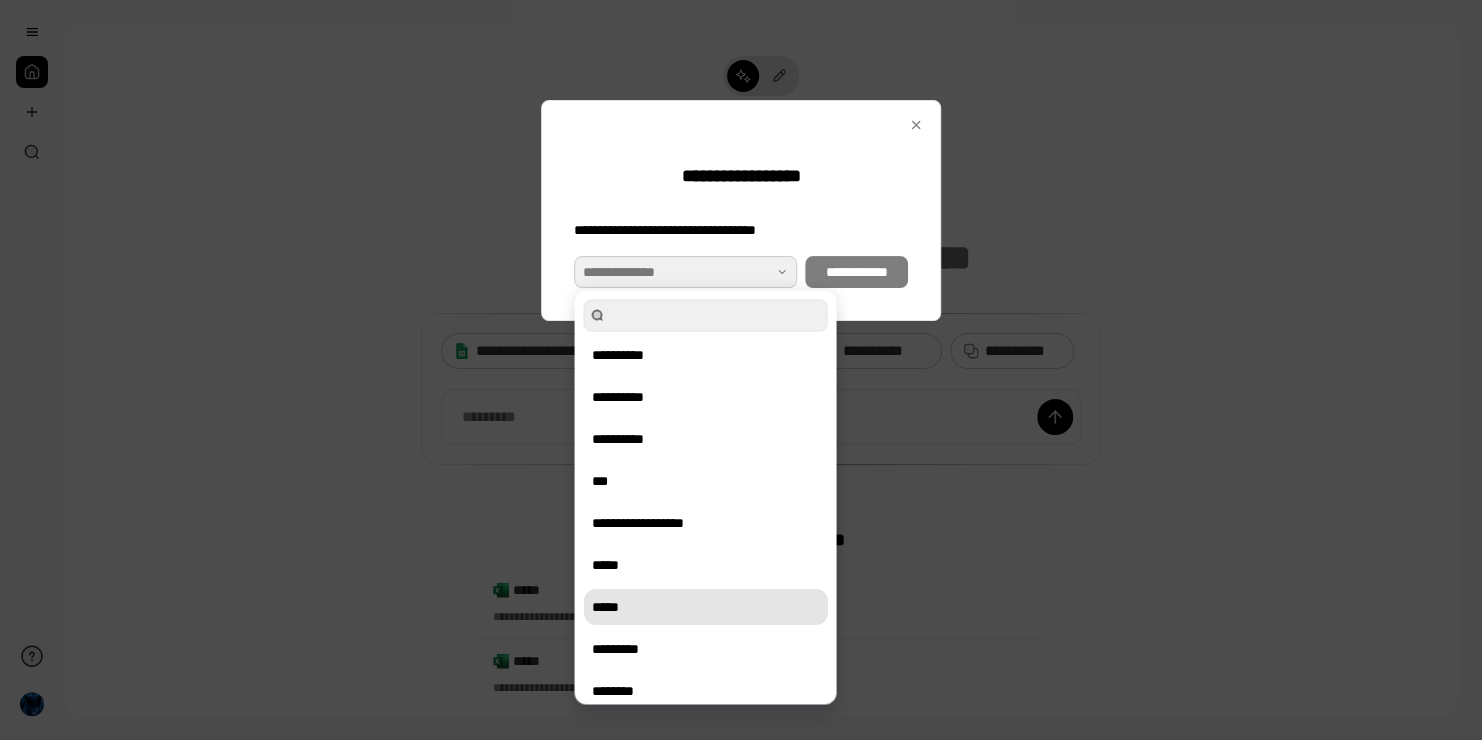 click on "*****" at bounding box center (705, 607) 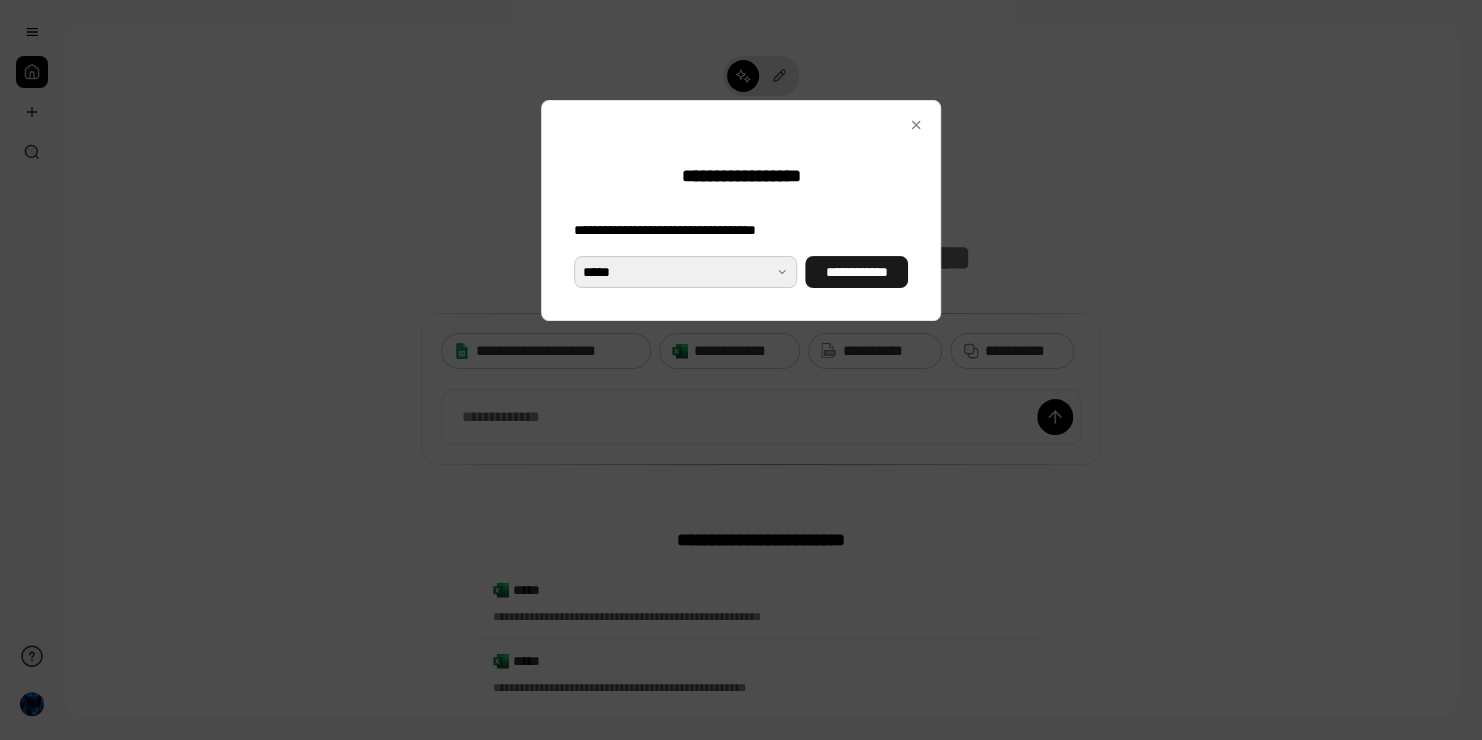 click on "**********" at bounding box center [856, 272] 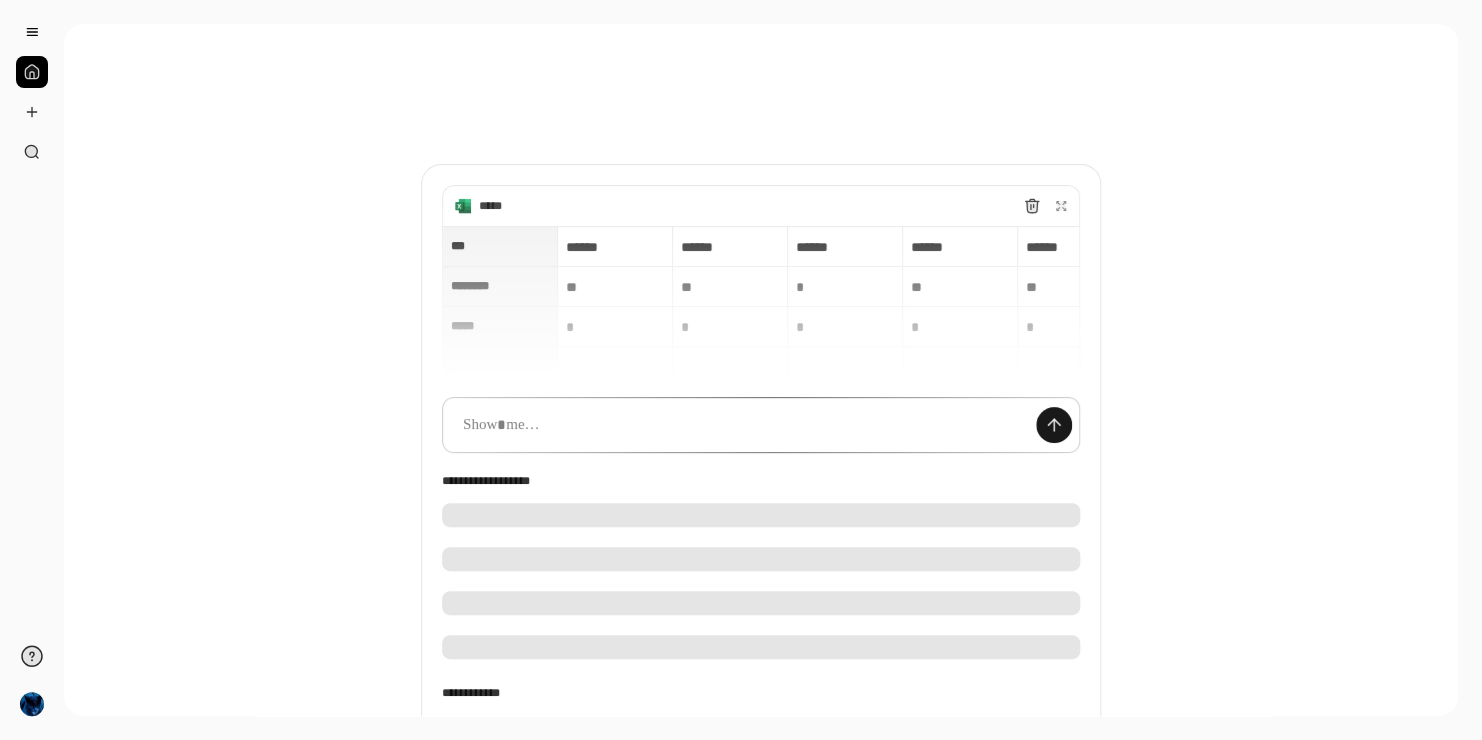 click at bounding box center (1054, 425) 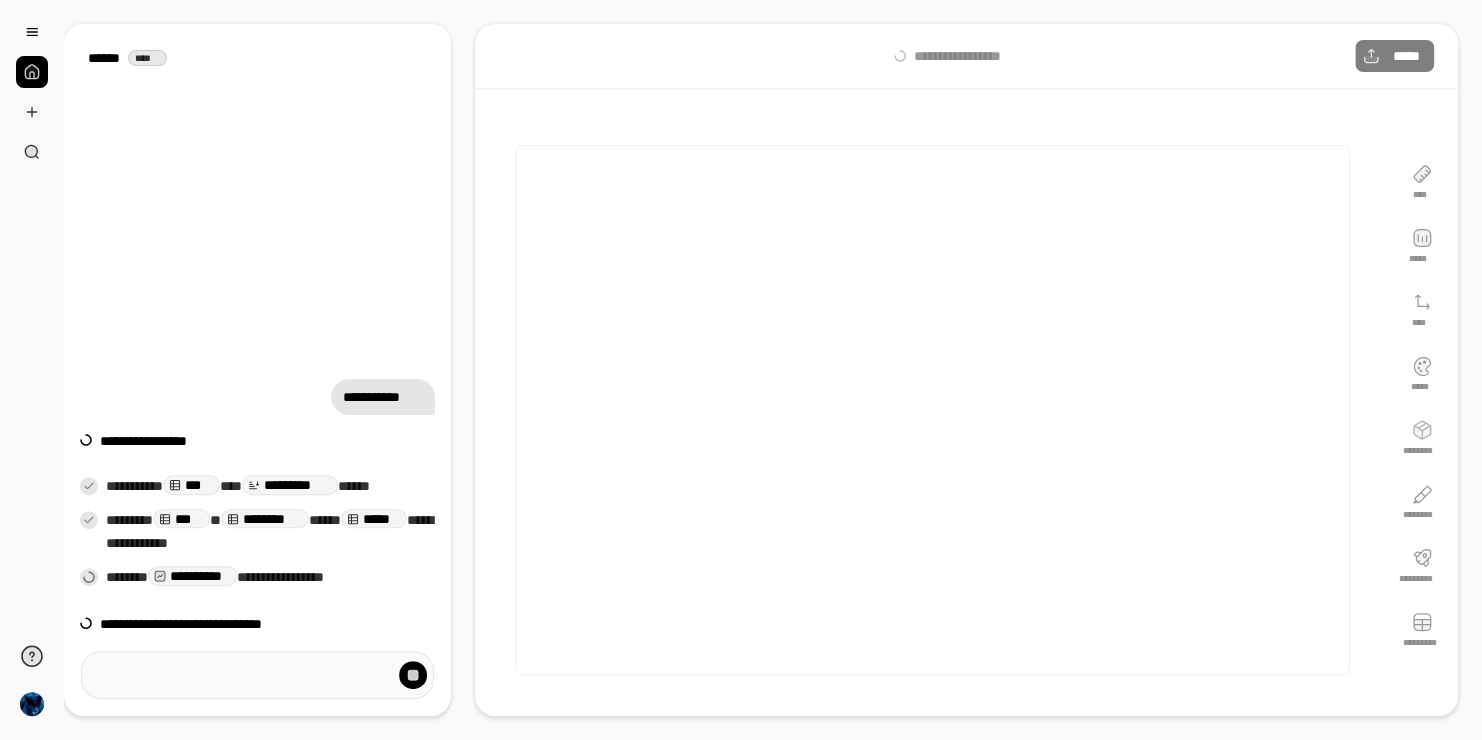 click at bounding box center (932, 410) 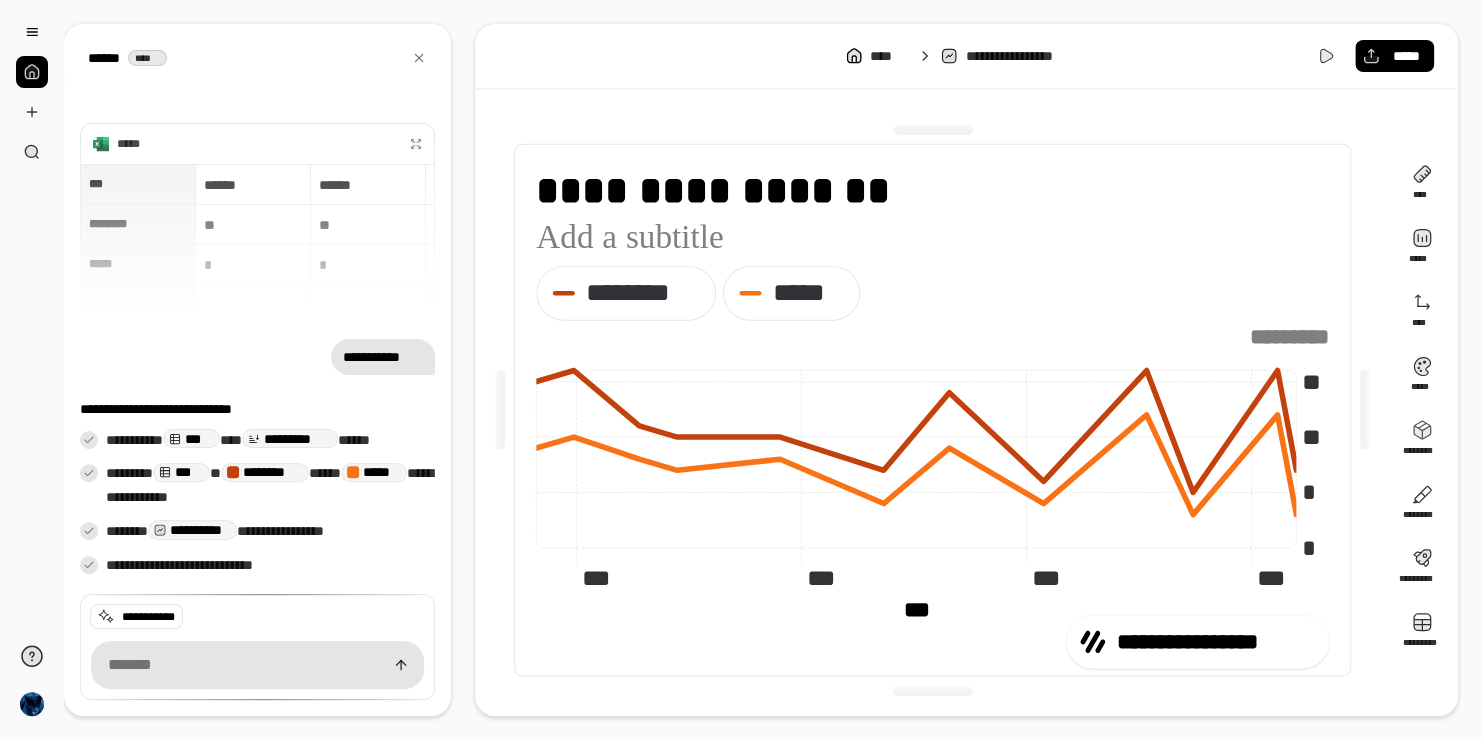 click on "****** ****" at bounding box center (257, 58) 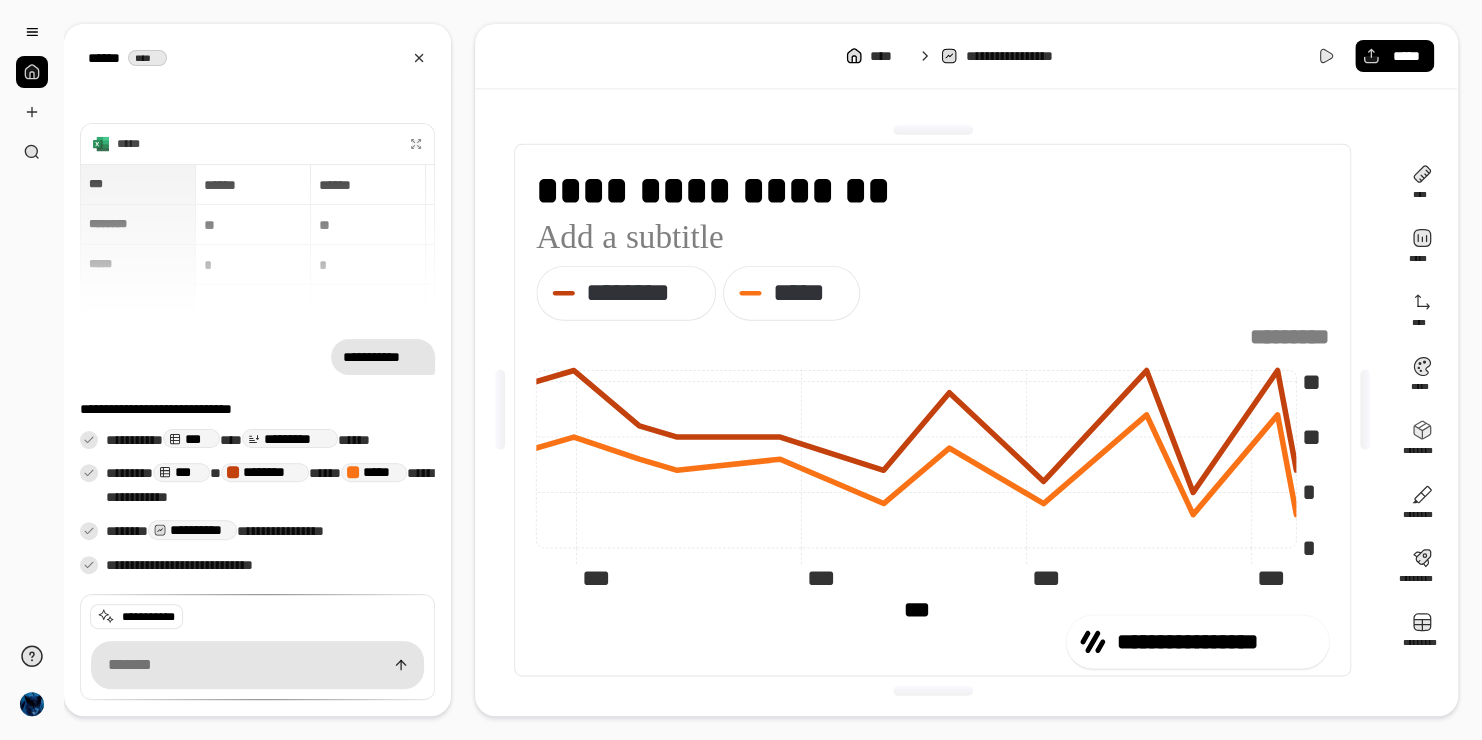 click 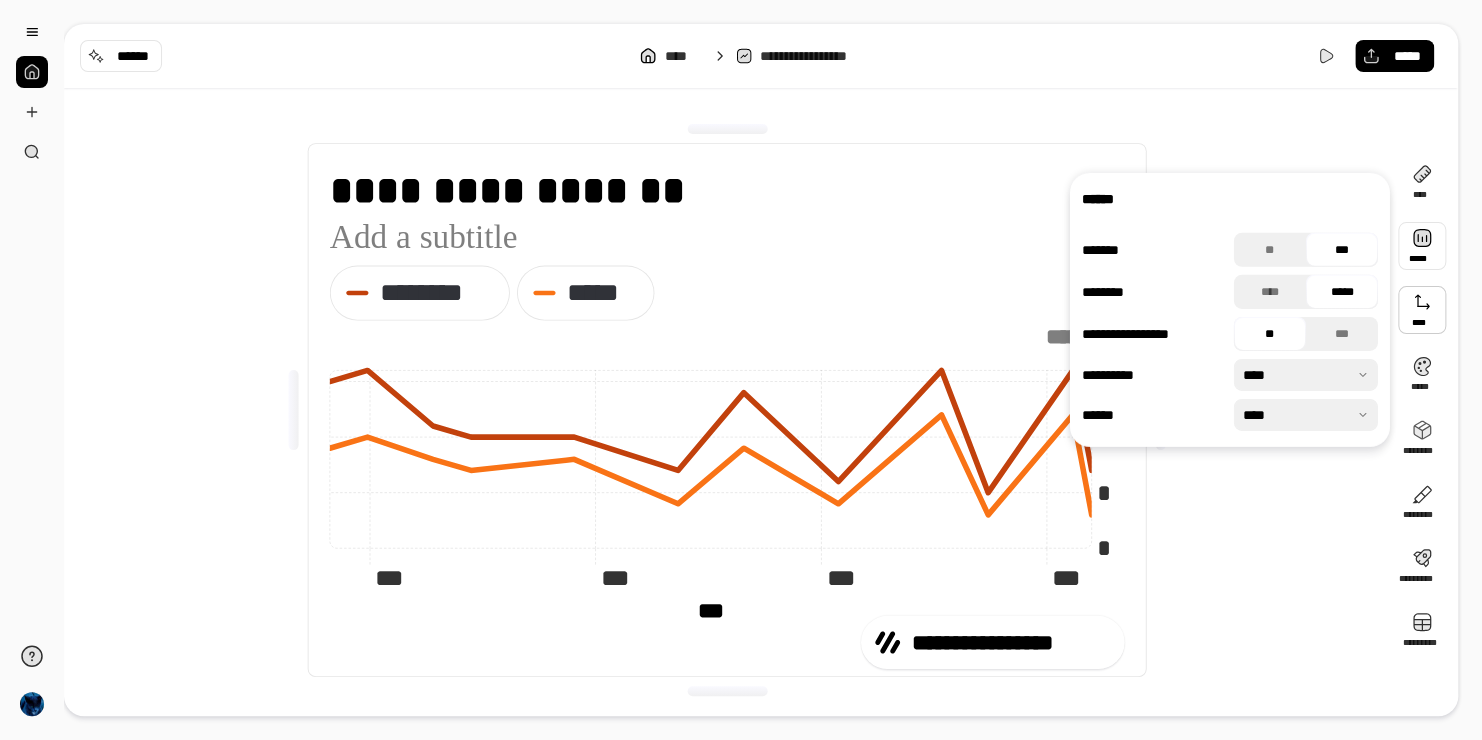 click at bounding box center [1422, 246] 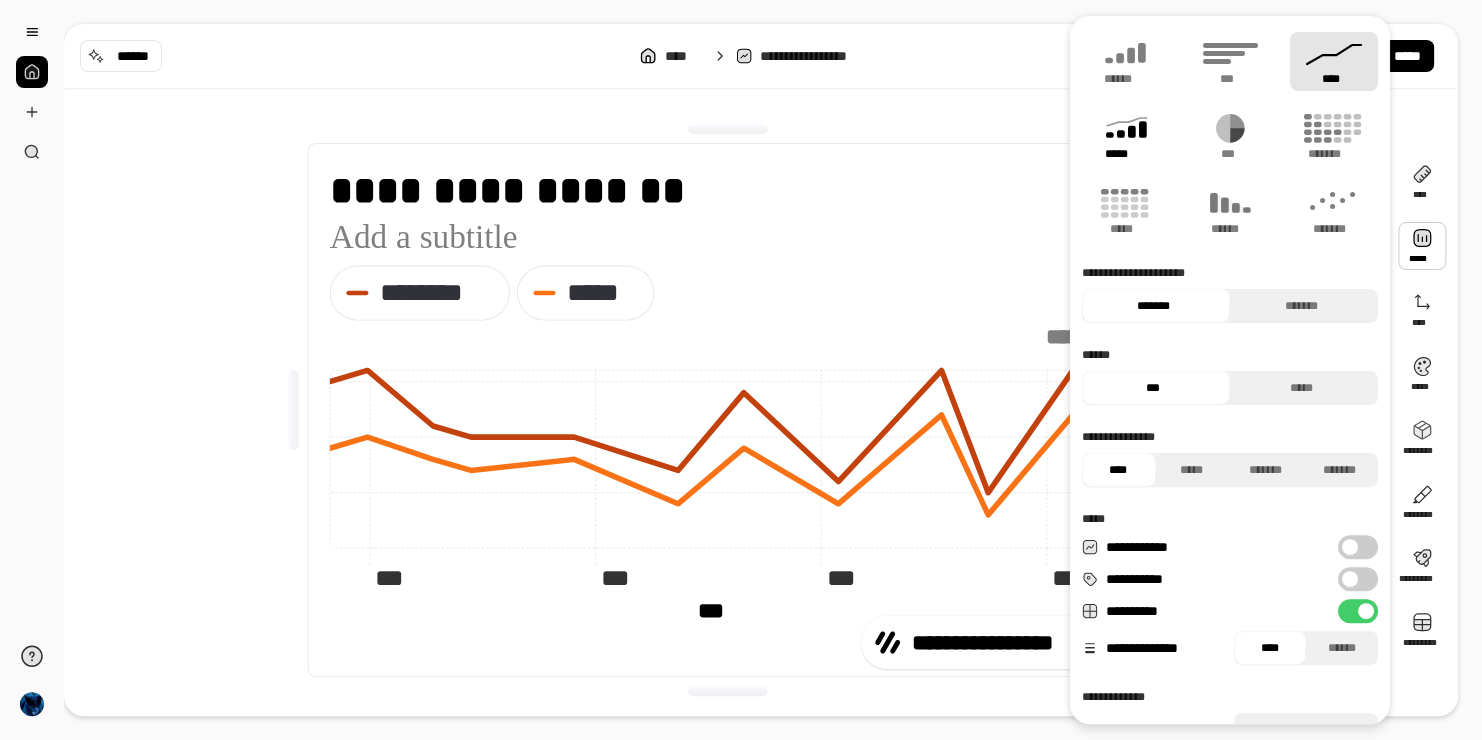click on "*****" at bounding box center [1126, 136] 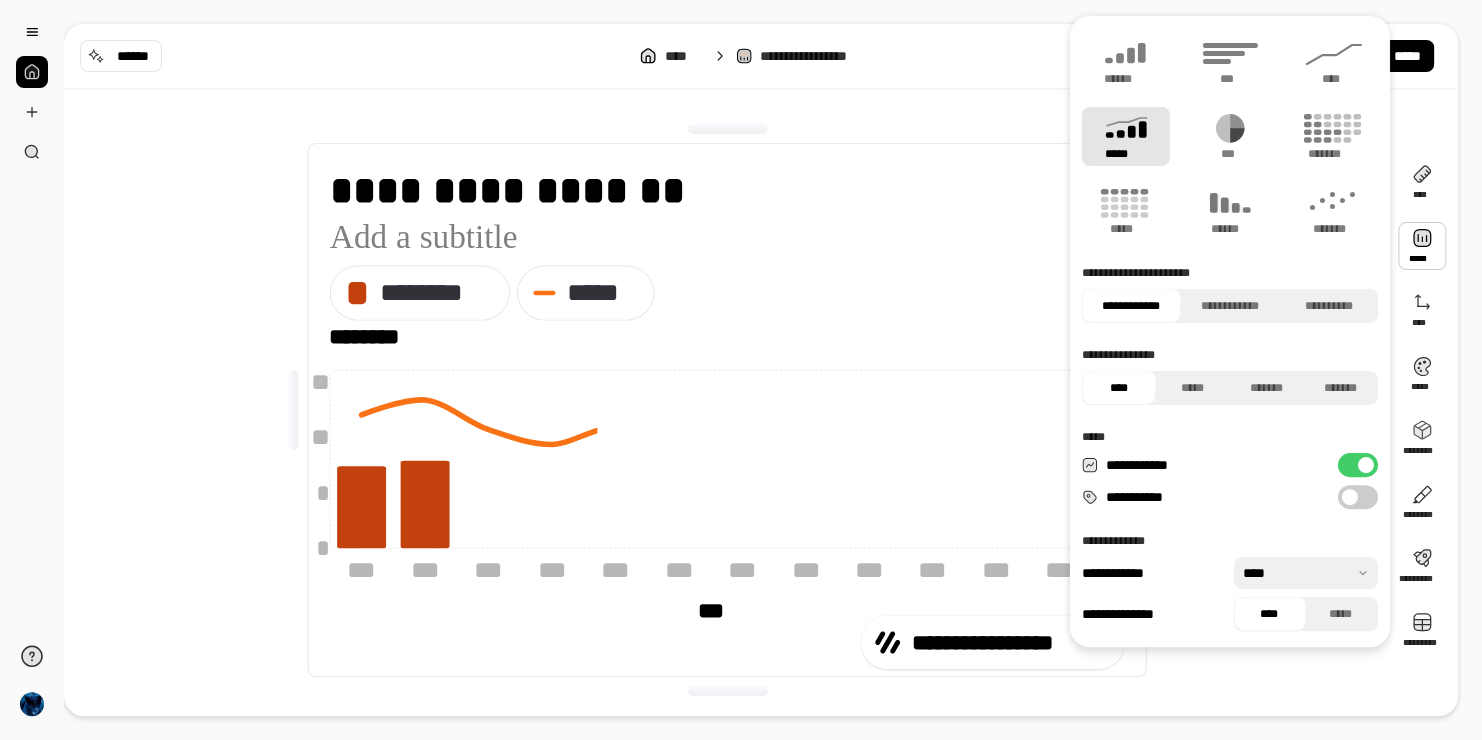 type on "*****" 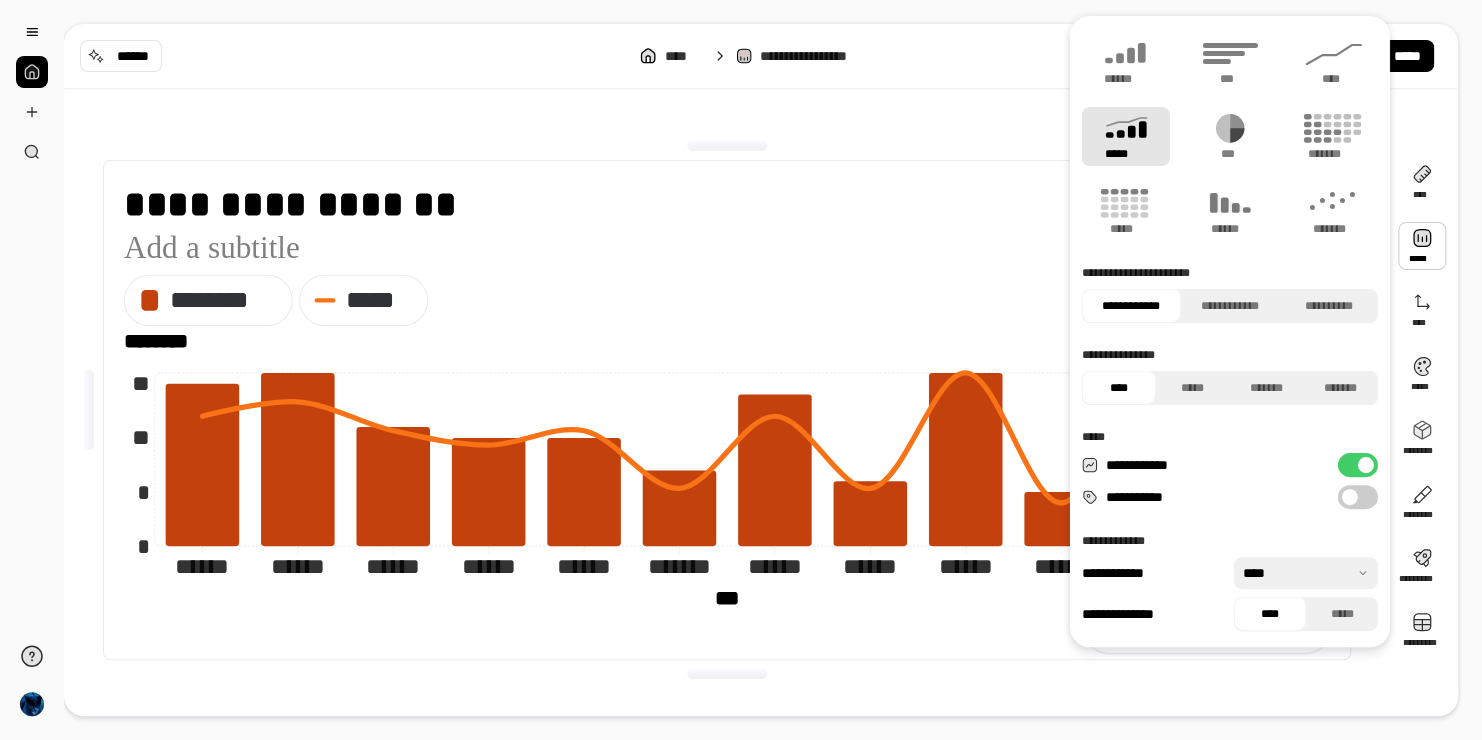 click on "**********" at bounding box center (741, 370) 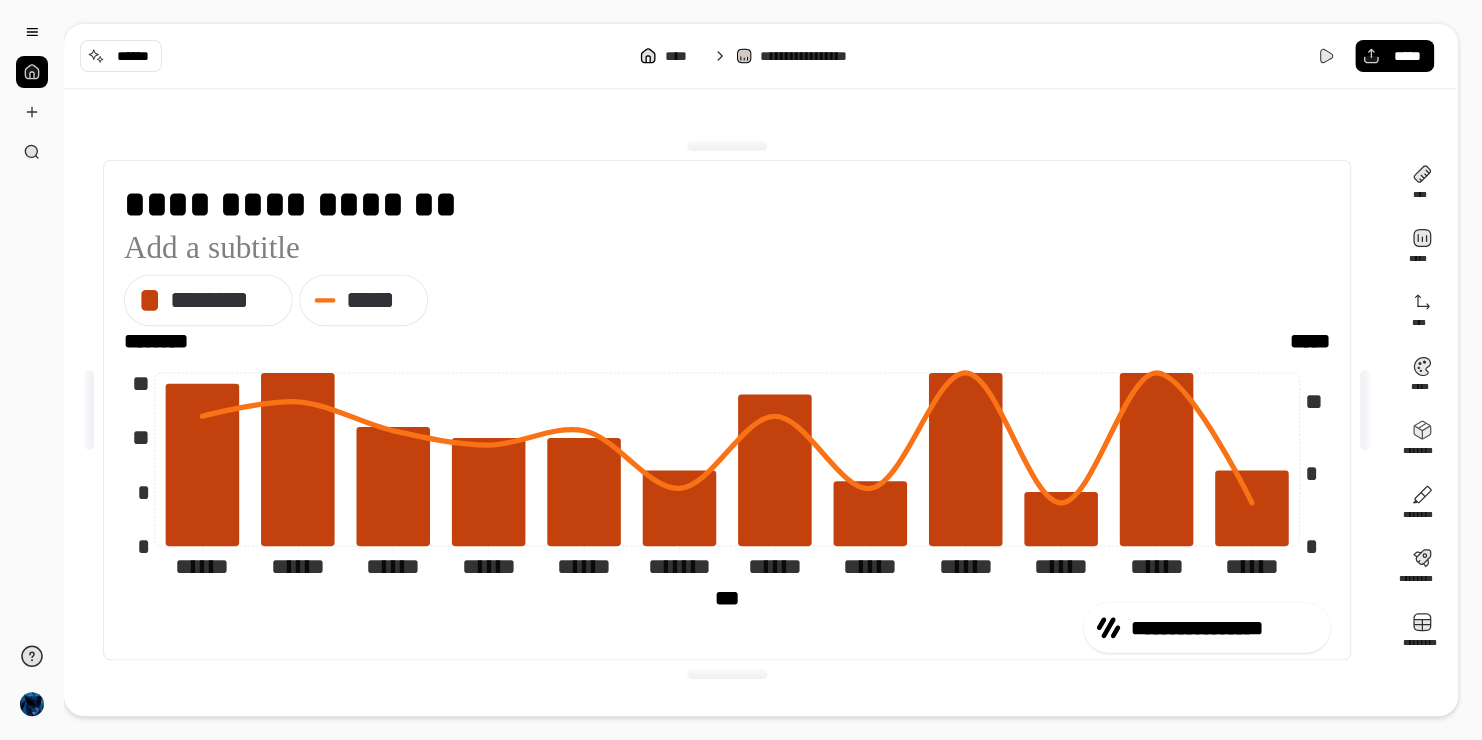 click on "**********" at bounding box center [773, 370] 